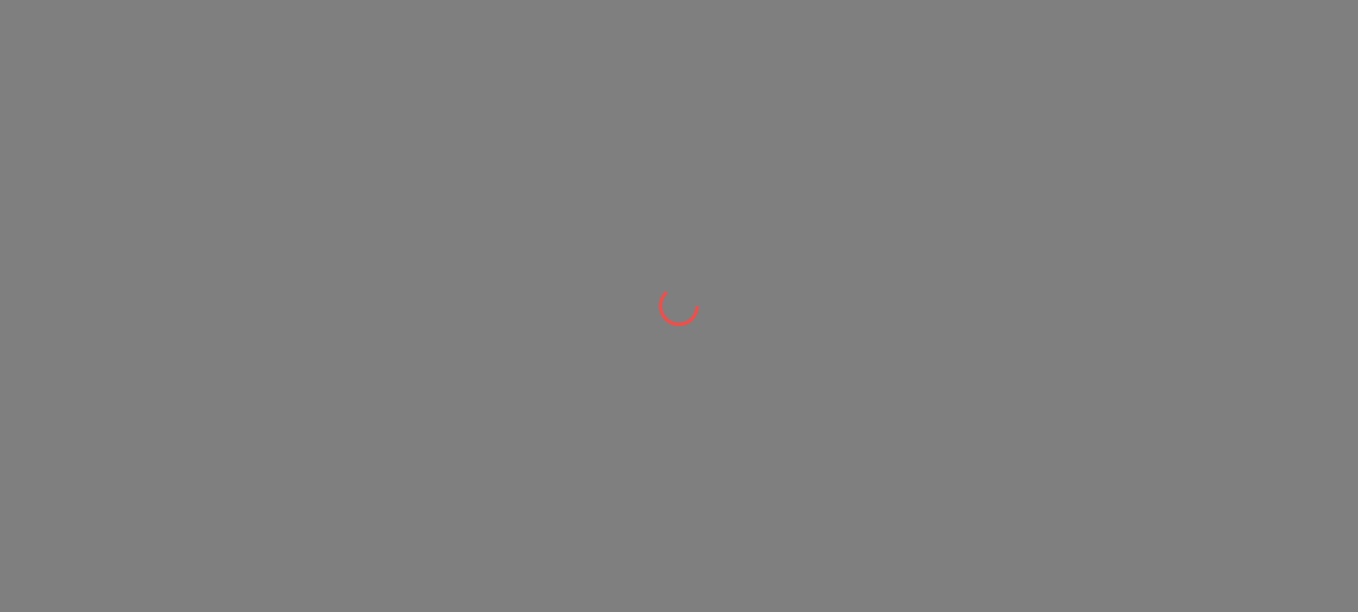 scroll, scrollTop: 0, scrollLeft: 0, axis: both 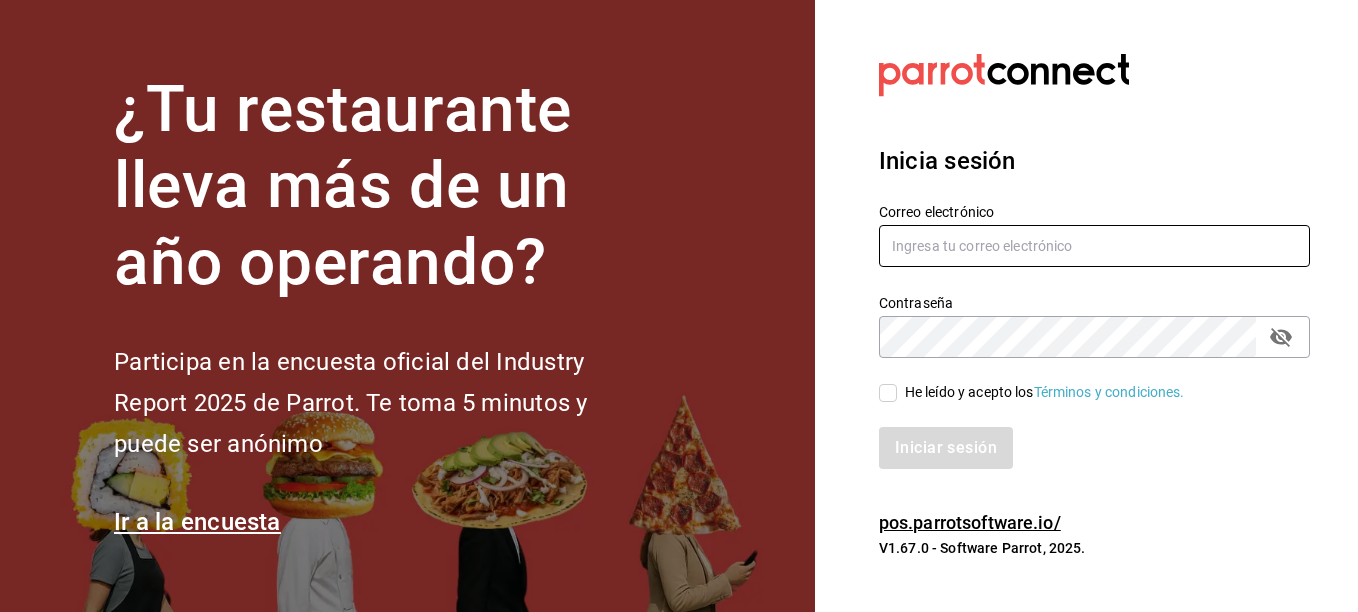 type on "[USERNAME]@[DOMAIN].COM" 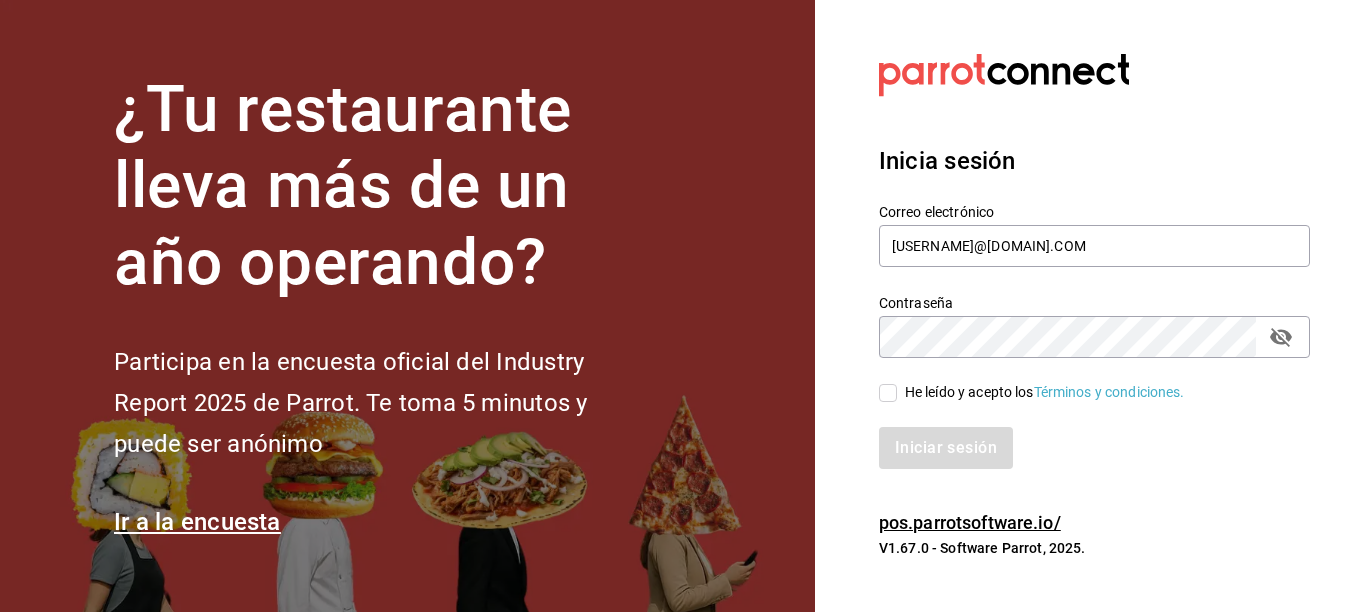 click on "He leído y acepto los  Términos y condiciones." at bounding box center [888, 393] 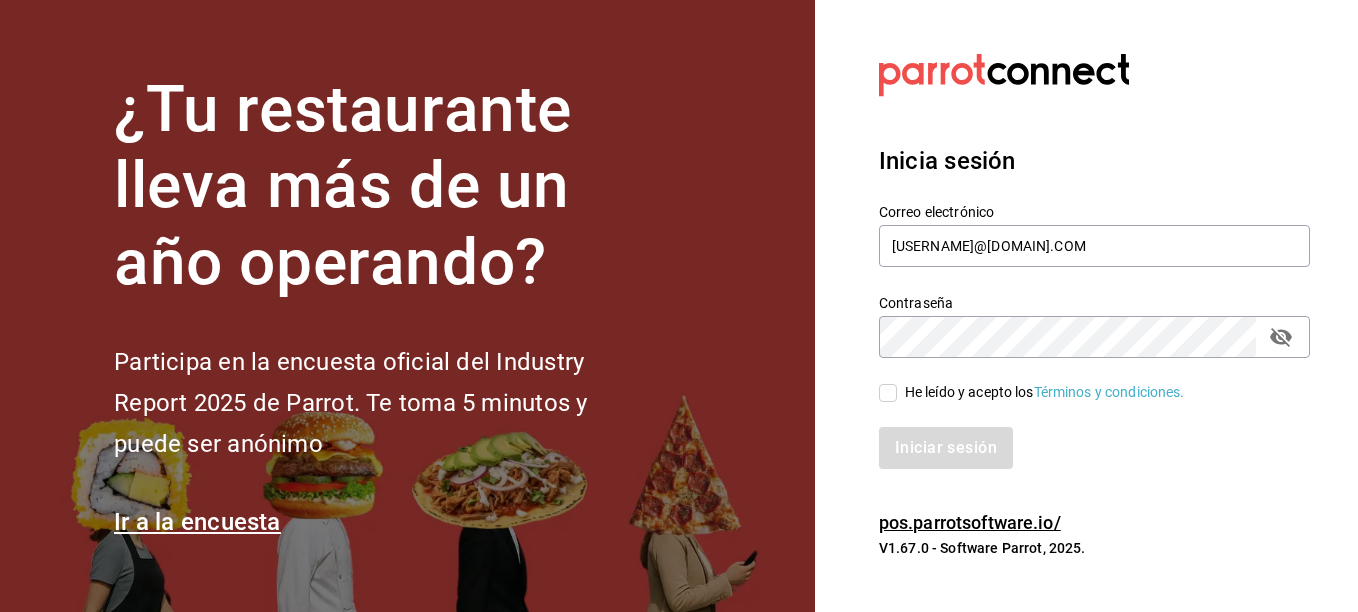 checkbox on "true" 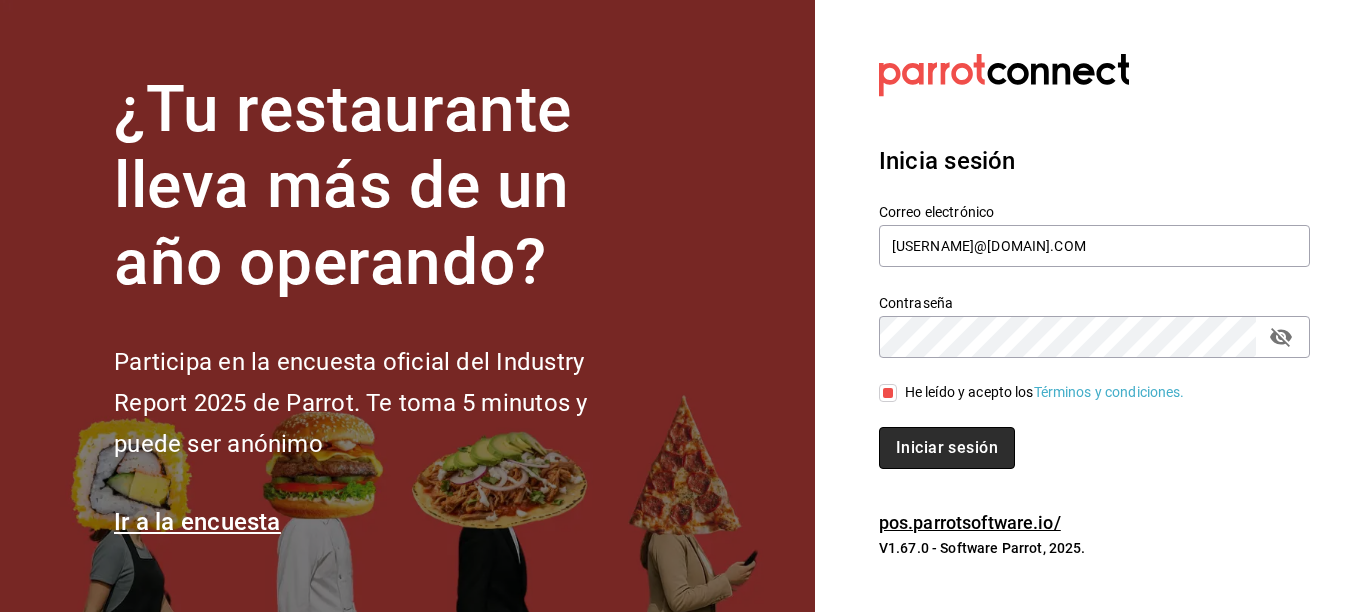 click on "Iniciar sesión" at bounding box center (947, 448) 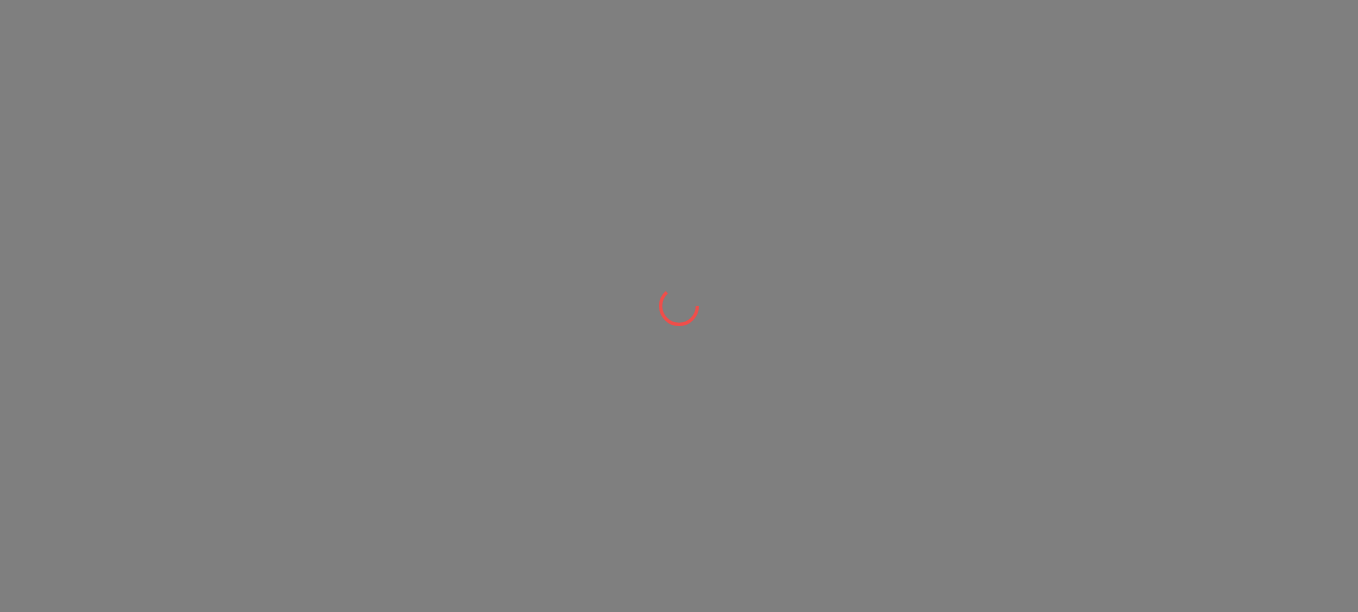 scroll, scrollTop: 0, scrollLeft: 0, axis: both 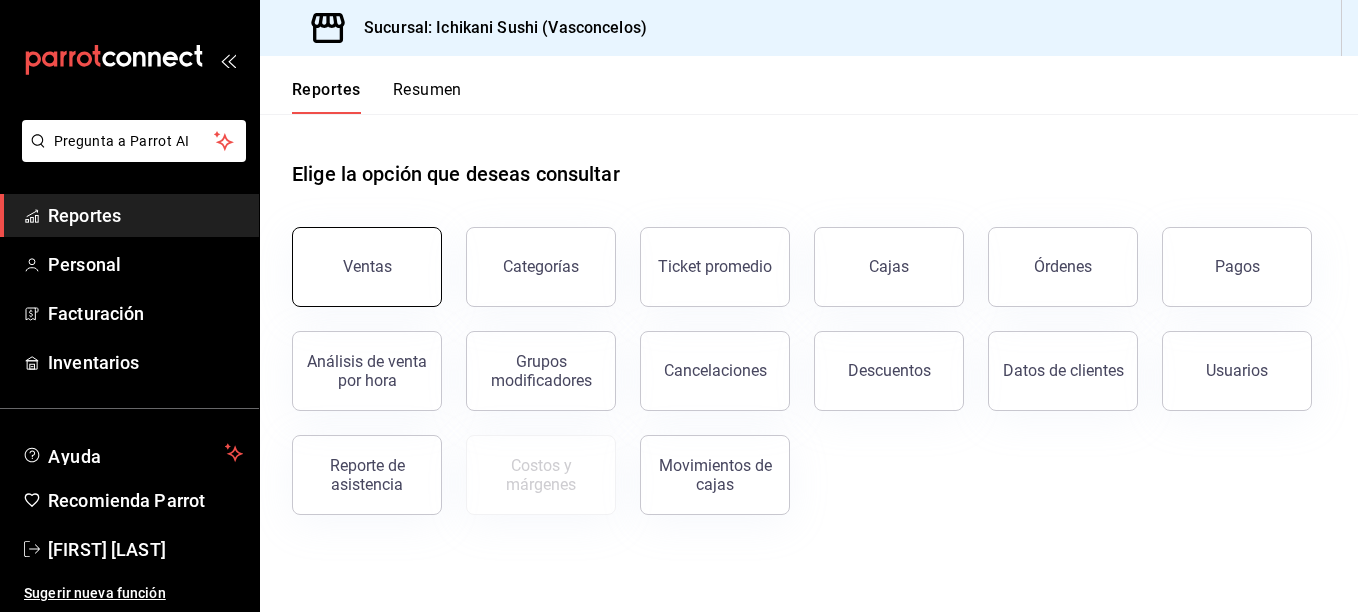 click on "Ventas" at bounding box center [367, 267] 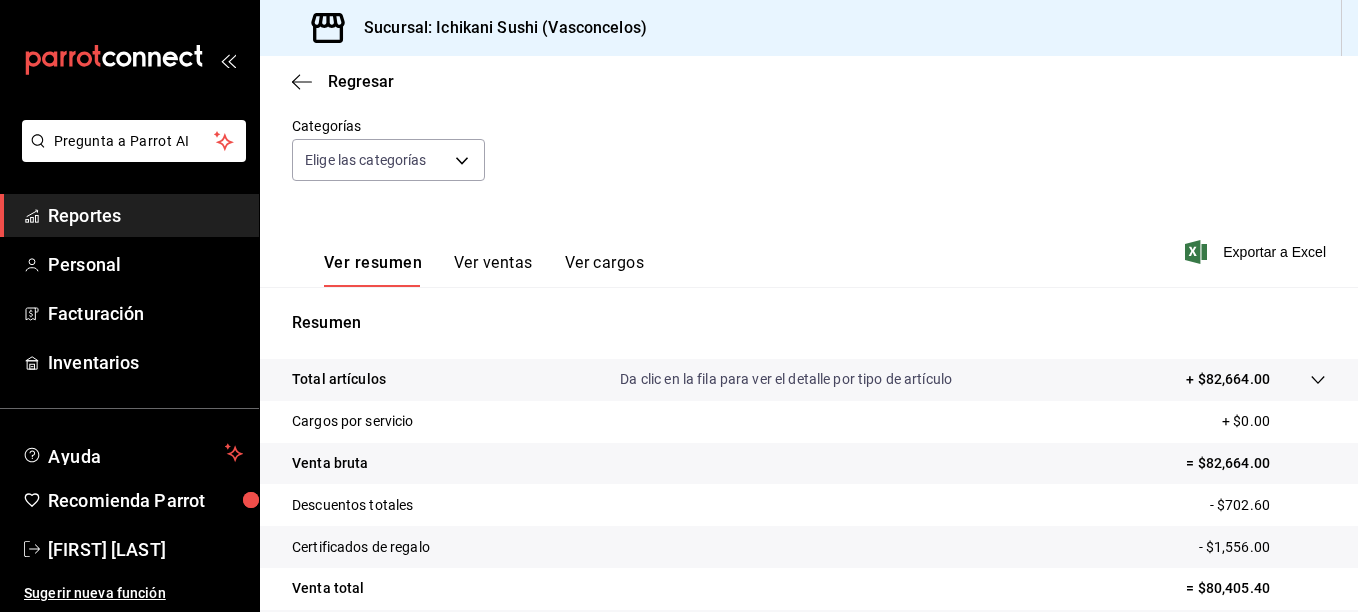 scroll, scrollTop: 189, scrollLeft: 0, axis: vertical 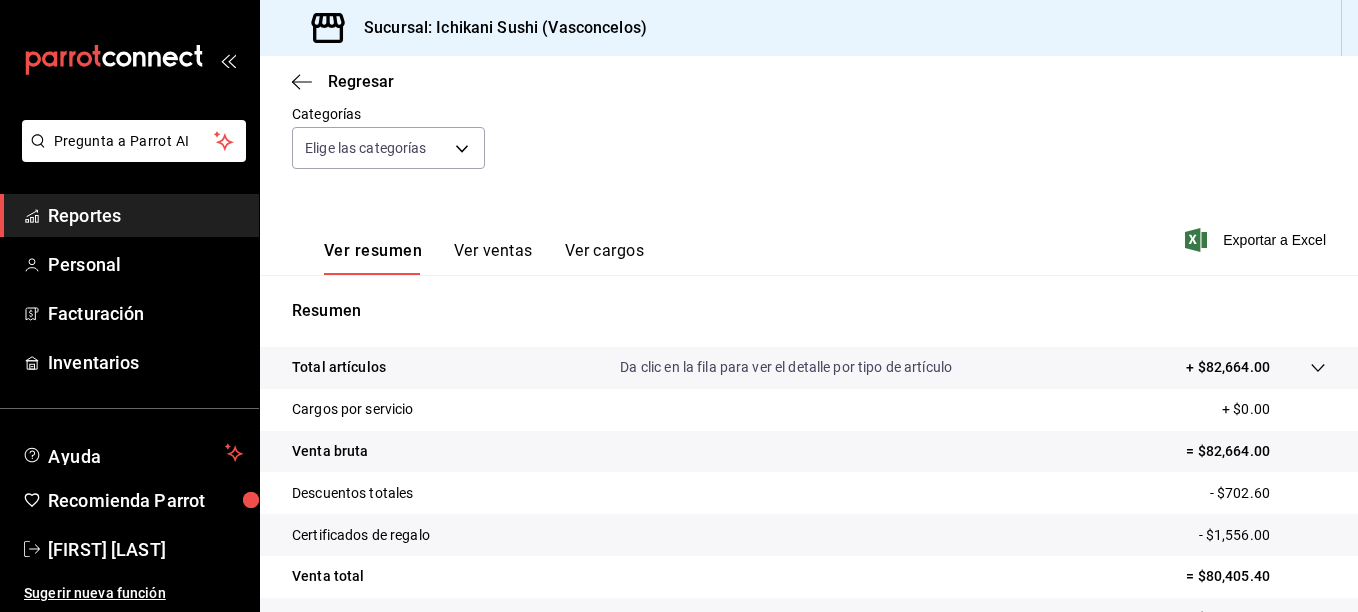 click on "Da clic en la fila para ver el detalle por tipo de artículo" at bounding box center [786, 367] 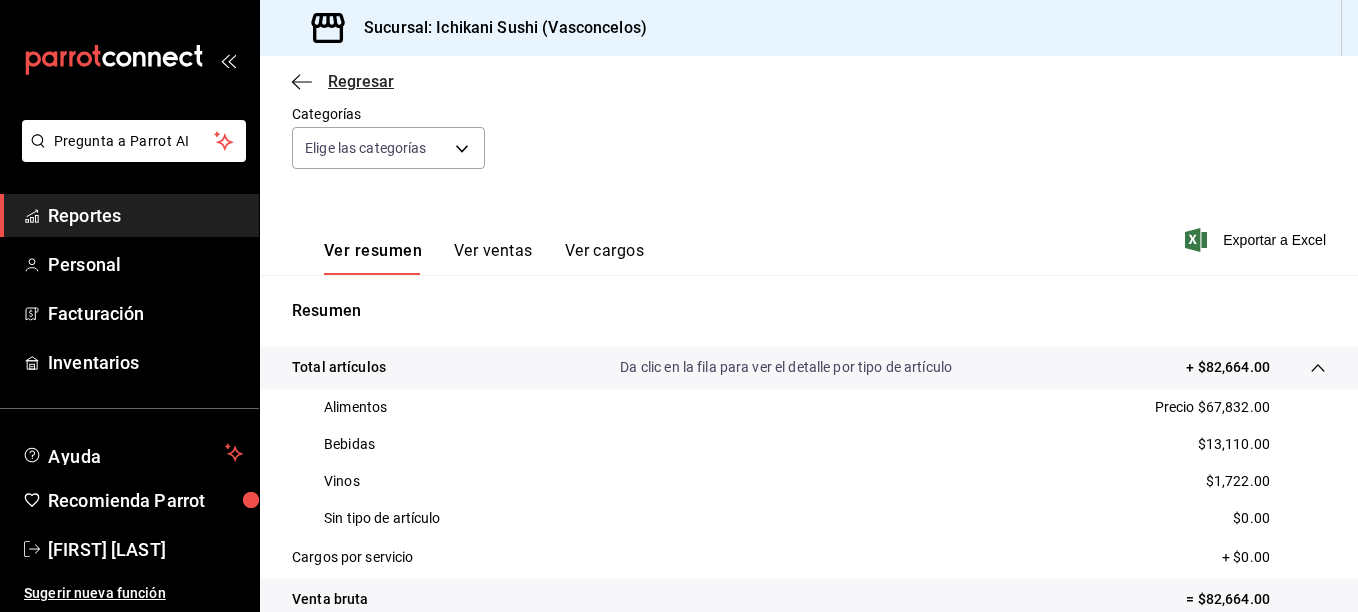 click on "Regresar" at bounding box center [361, 81] 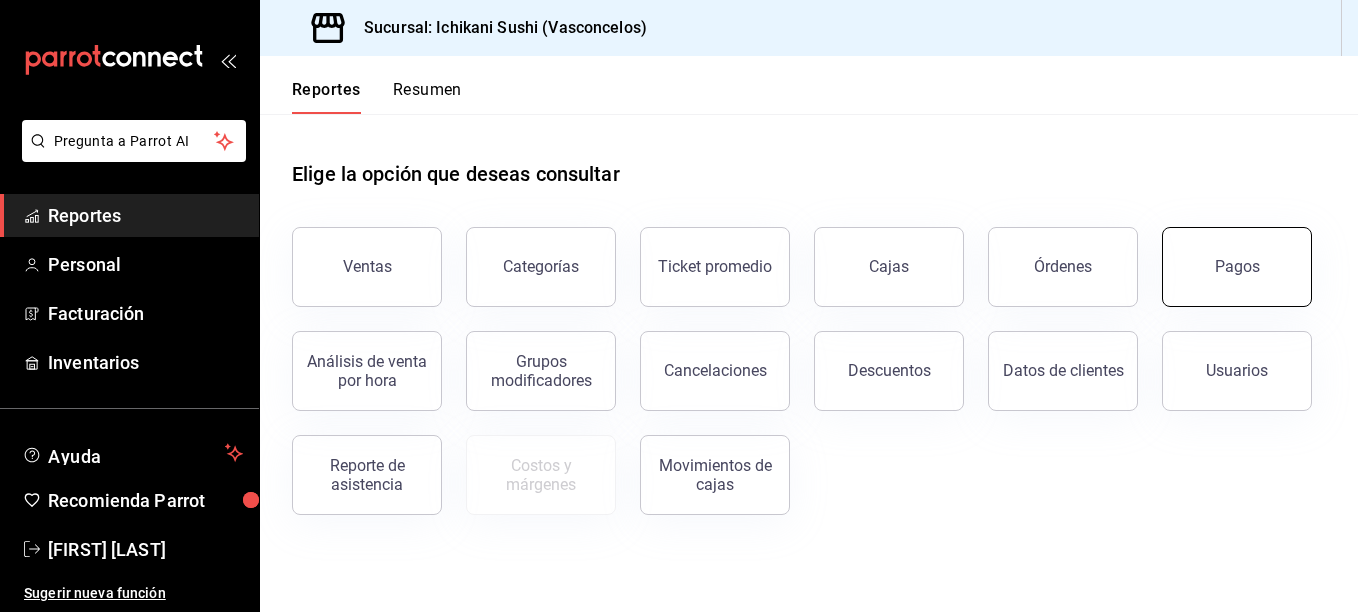 click on "Pagos" at bounding box center (1237, 266) 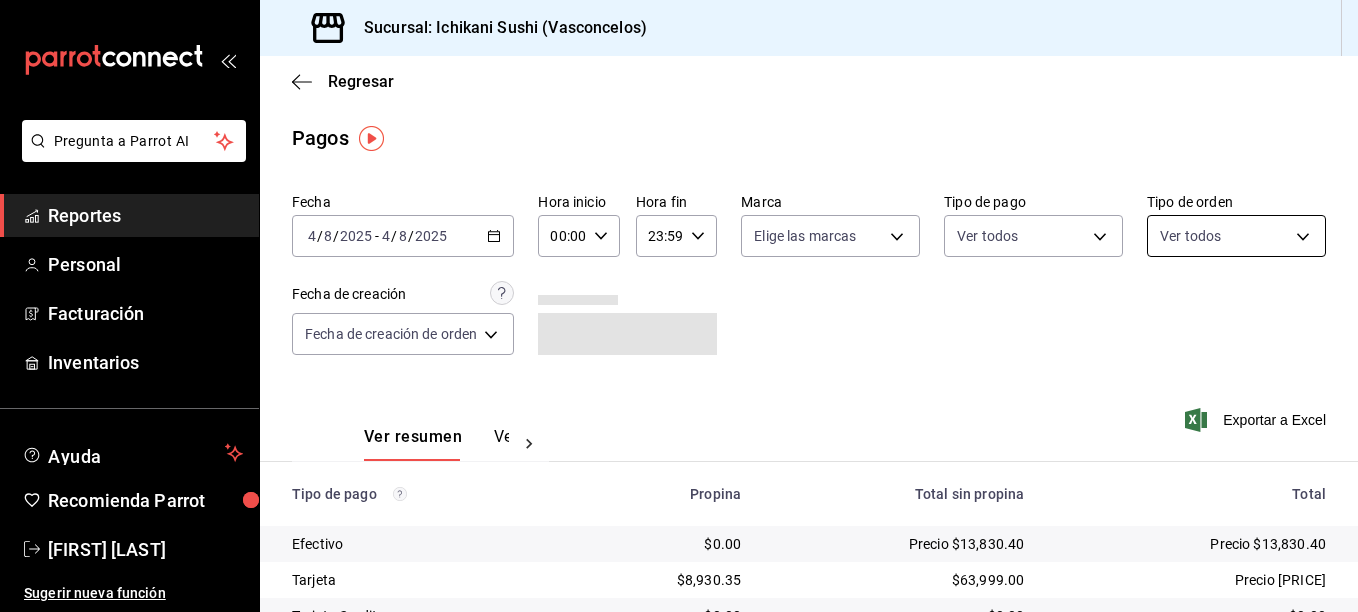 click on "Pregunta a Parrot AI Reportes   Personal   Facturación   Inventarios   Ayuda Recomienda Parrot   [FIRST] [LAST]   Sugerir nueva función   Sucursal: Ichikani Sushi (Vasconcelos) Regresar Pagos Fecha [DATE] [DATE] - [DATE] [DATE] Hora inicio [TIME] Hora inicio Hora fin [TIME] Hora fin Marca Elige las marcas Tipo de pago Ver todos Tipo de orden Ver todos Fecha de creación   Fecha de creación de orden ORDER Ver resumen Ver pagos Exportar a Excel Tipo de pago   Propina Total sin propina Total Efectivo [PRICE] Precio [PRICE] Precio [PRICE] Tarjeta [PRICE] [PRICE] Precio [PRICE] Tarjeta Credito [PRICE] [PRICE] [PRICE] Transferencia [PRICE] [PRICE] [PRICE] CxC Empleados [PRICE] [PRICE] [PRICE] CxC Clientes [PRICE] [PRICE] [PRICE] Rappi [PRICE] [PRICE] [PRICE] Uber [PRICE] [PRICE] [PRICE] Total [PRICE] Precio [PRICE] Precio [PRICE] Pregunta a Parrot AI Reportes   Personal   Facturación   Inventarios   Ayuda Recomienda Parrot   [FIRST] [LAST]   Sugerir nueva función   Ver video tutorial Ir a video" at bounding box center (679, 306) 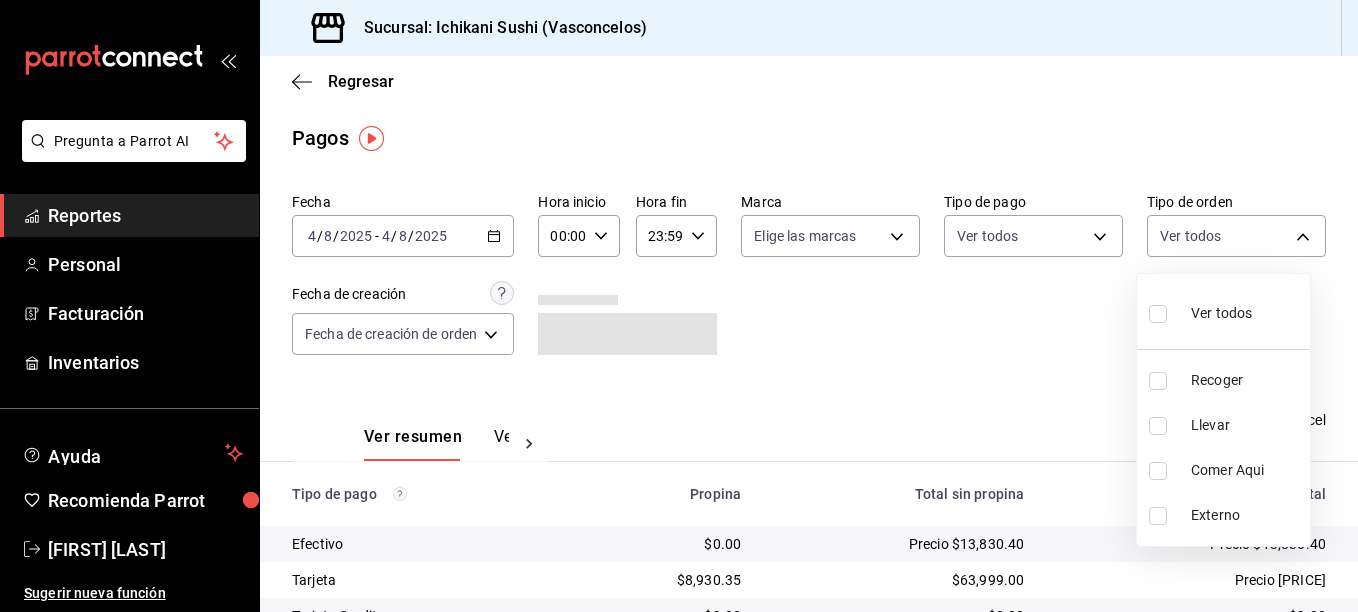 click on "Llevar" at bounding box center (1246, 425) 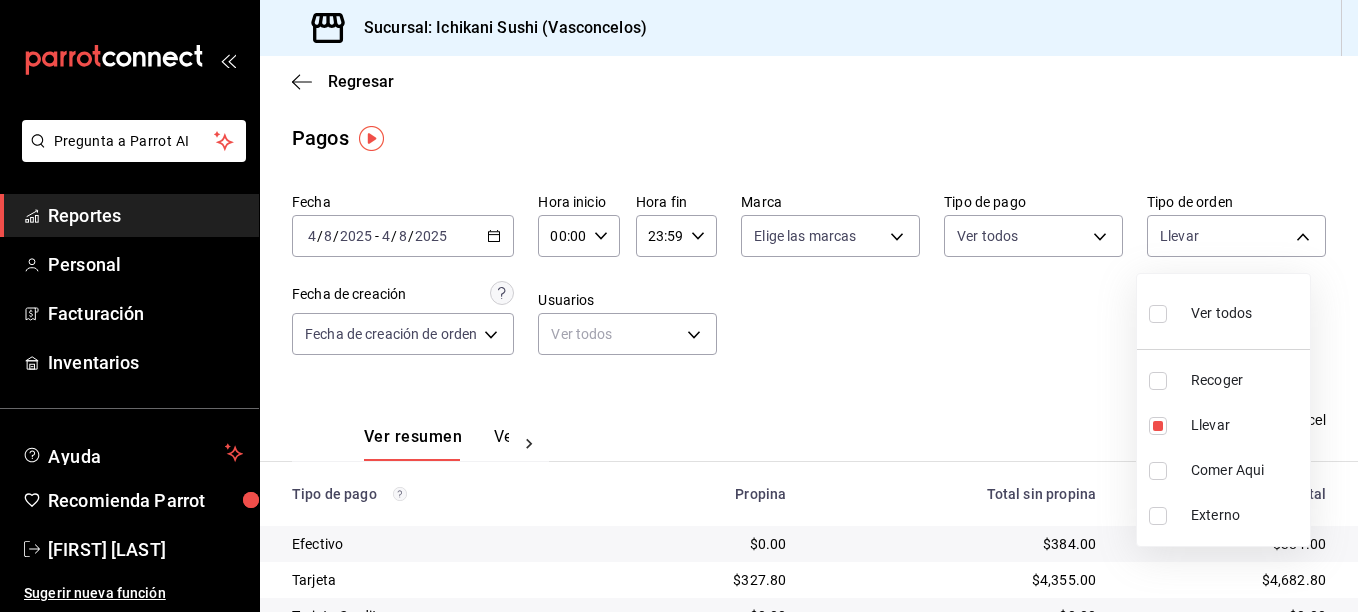 click at bounding box center (679, 306) 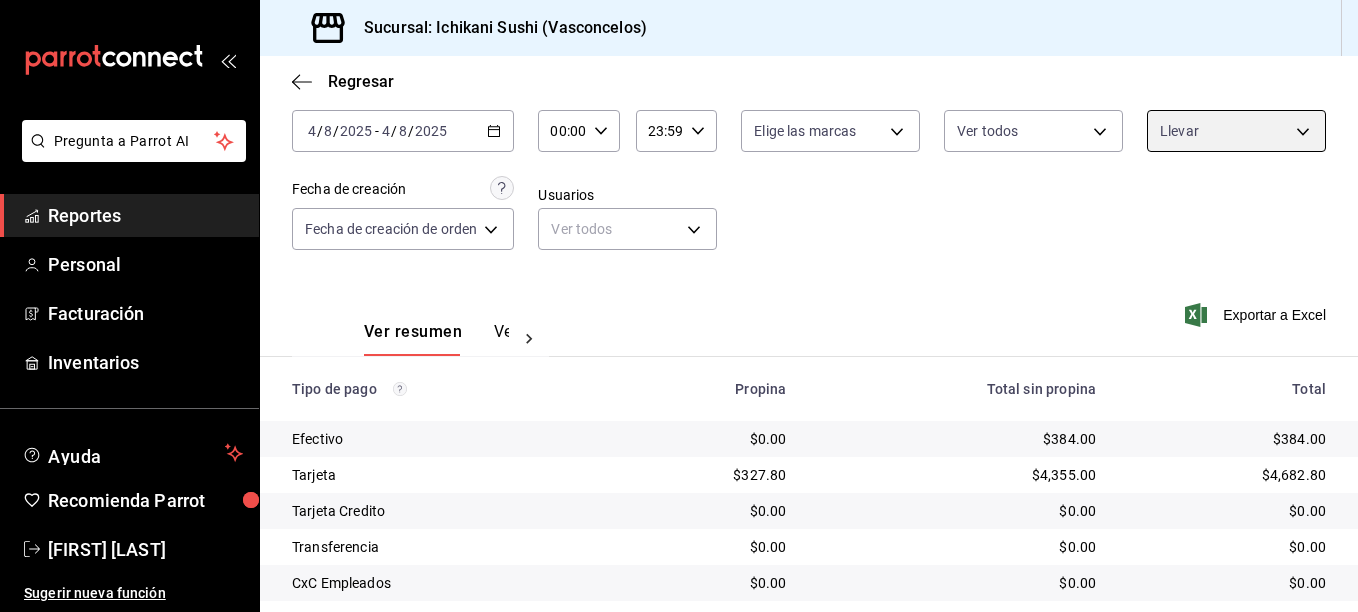 scroll, scrollTop: 271, scrollLeft: 0, axis: vertical 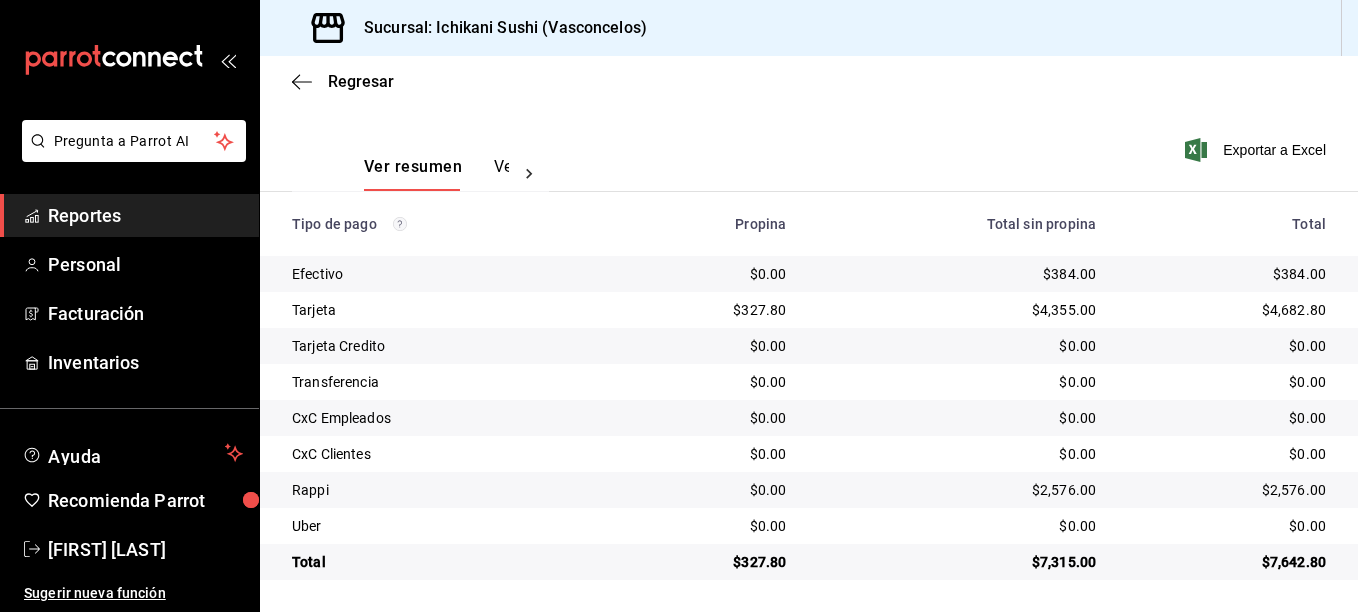 click at bounding box center [529, 174] 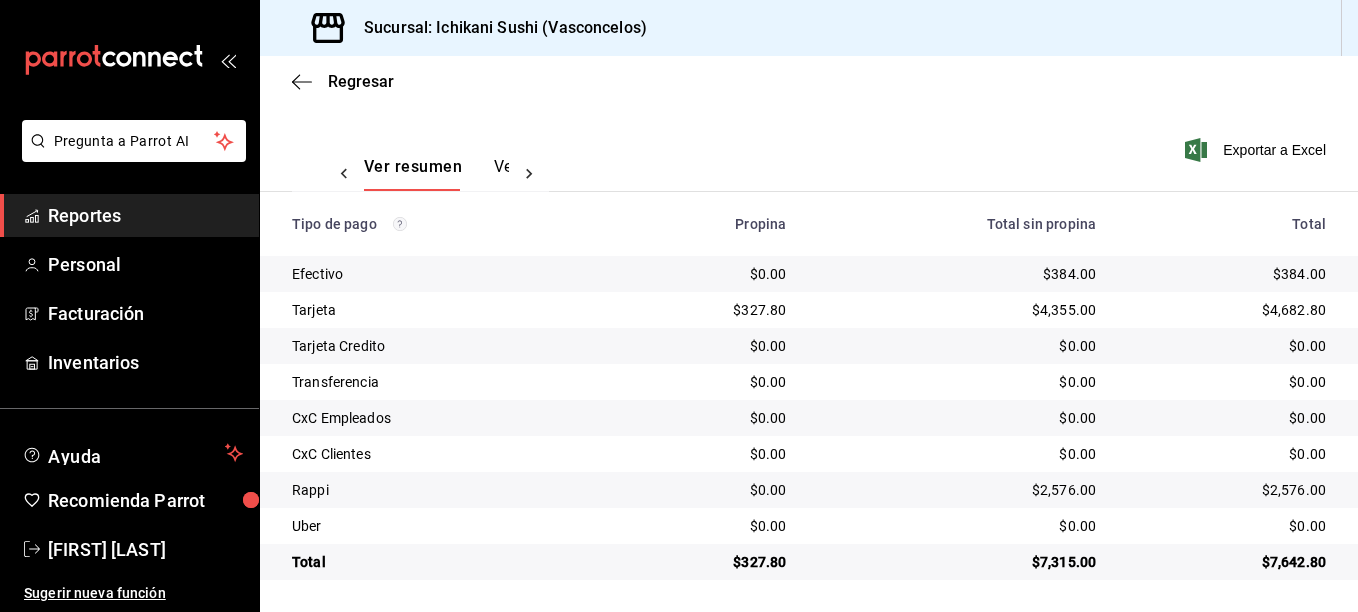 scroll, scrollTop: 0, scrollLeft: 60, axis: horizontal 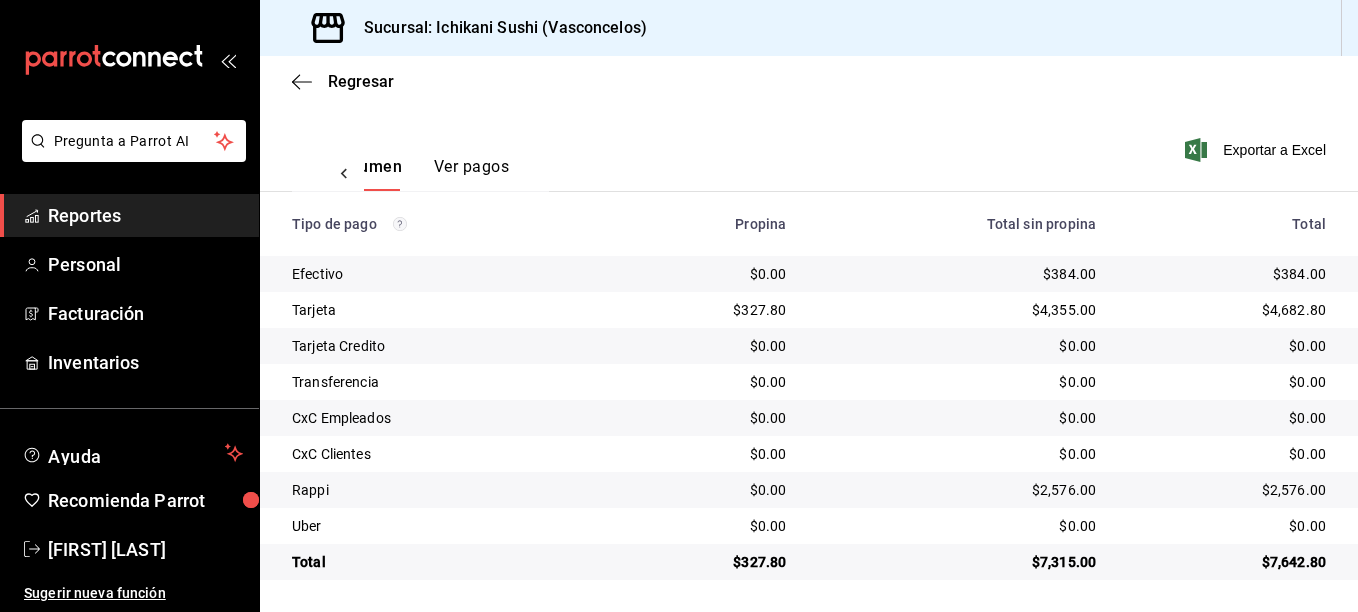 click on "Ver pagos" at bounding box center (471, 174) 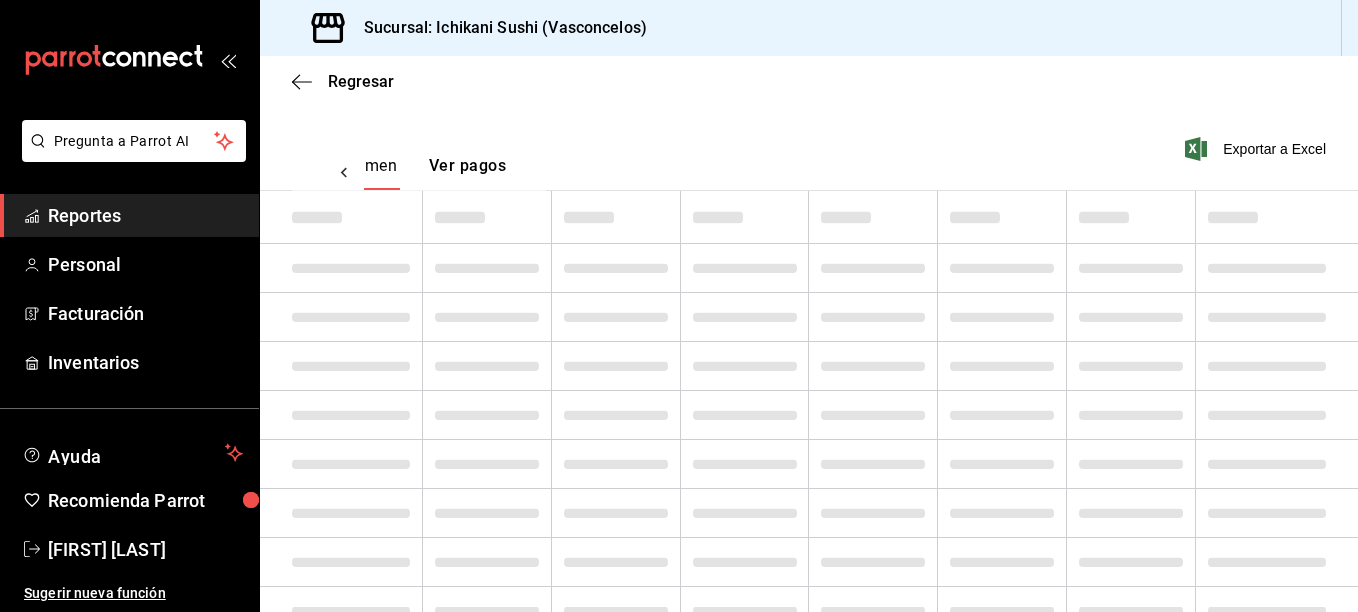 scroll, scrollTop: 0, scrollLeft: 59, axis: horizontal 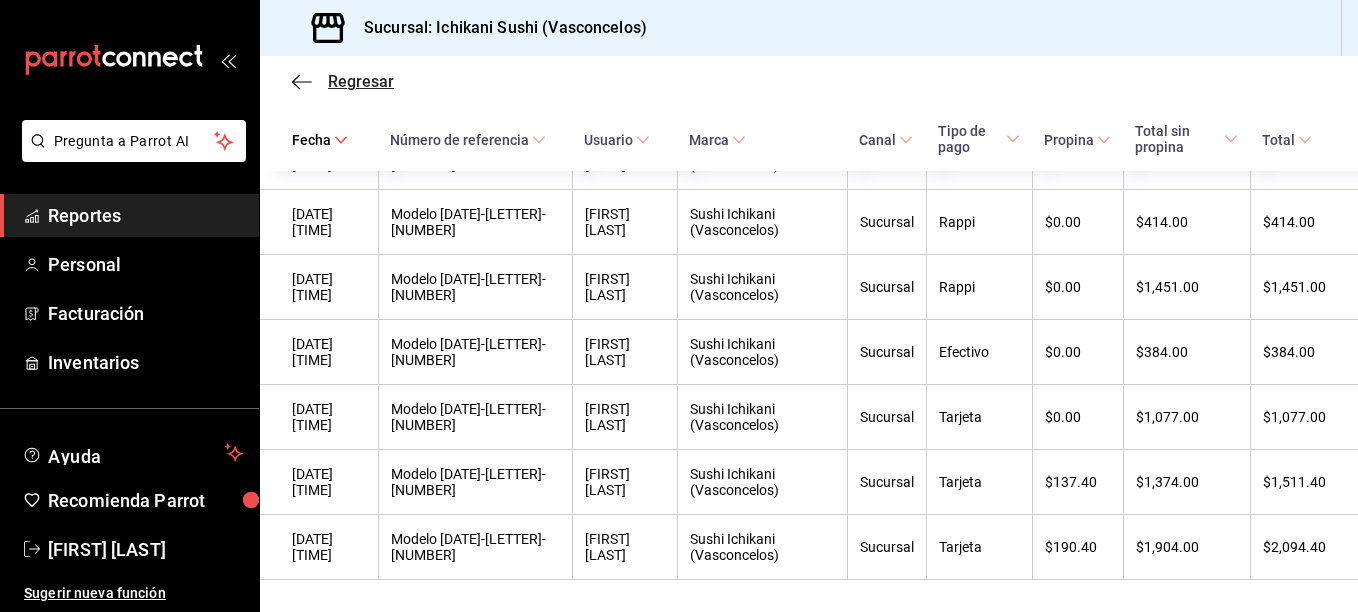click 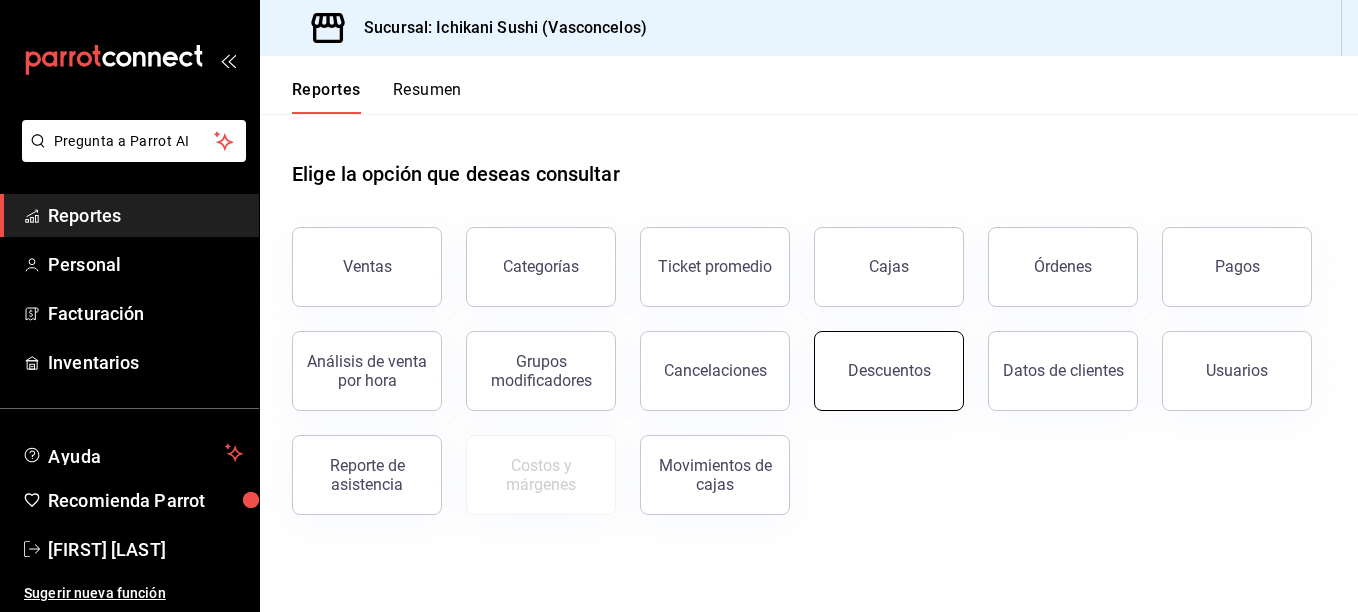 click on "Descuentos" at bounding box center (889, 371) 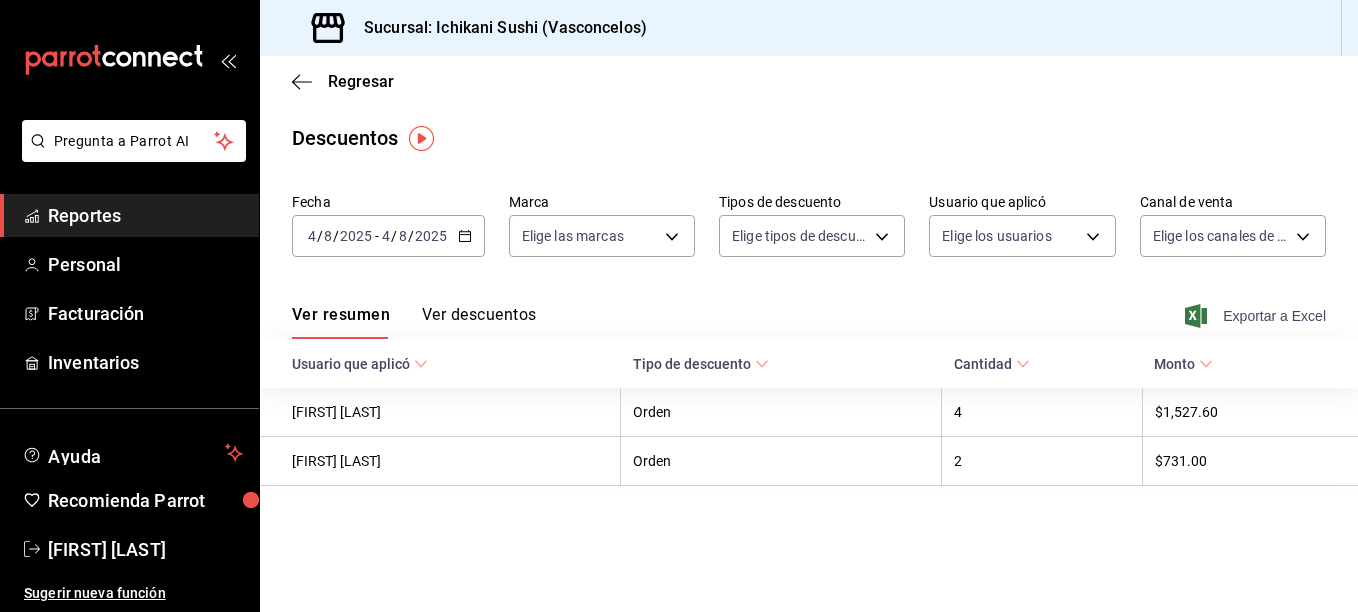 click on "Exportar a Excel" at bounding box center [1257, 316] 